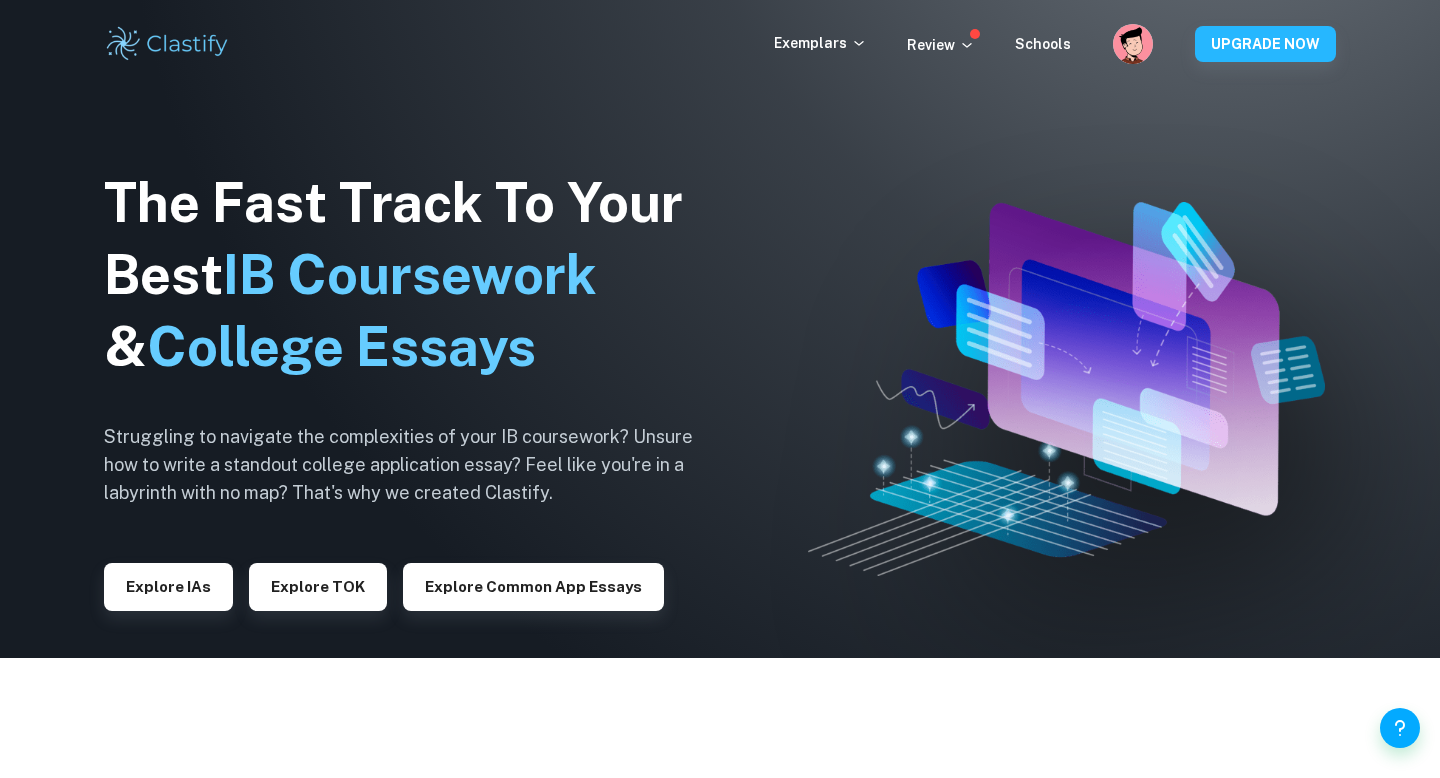 scroll, scrollTop: 62, scrollLeft: 0, axis: vertical 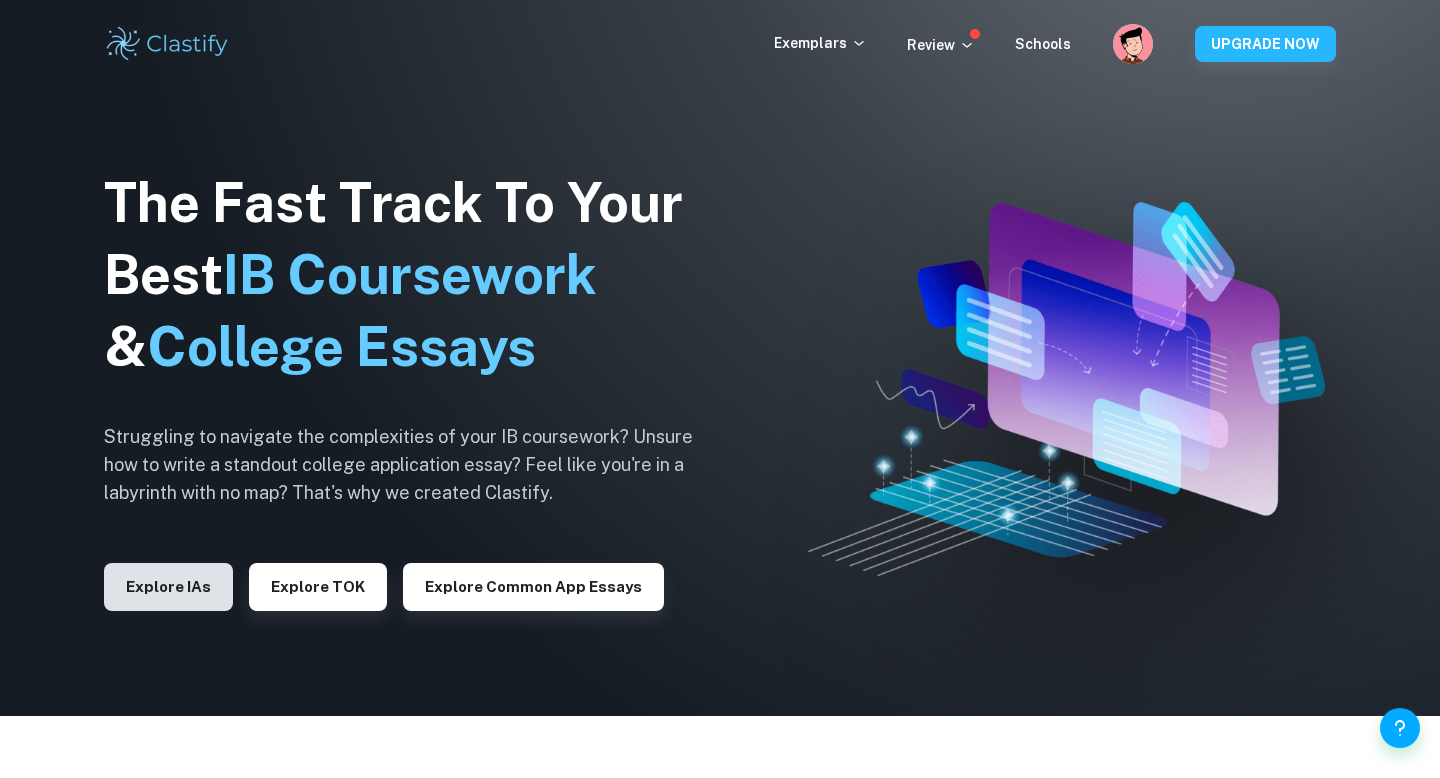 click on "Explore IAs" at bounding box center (168, 587) 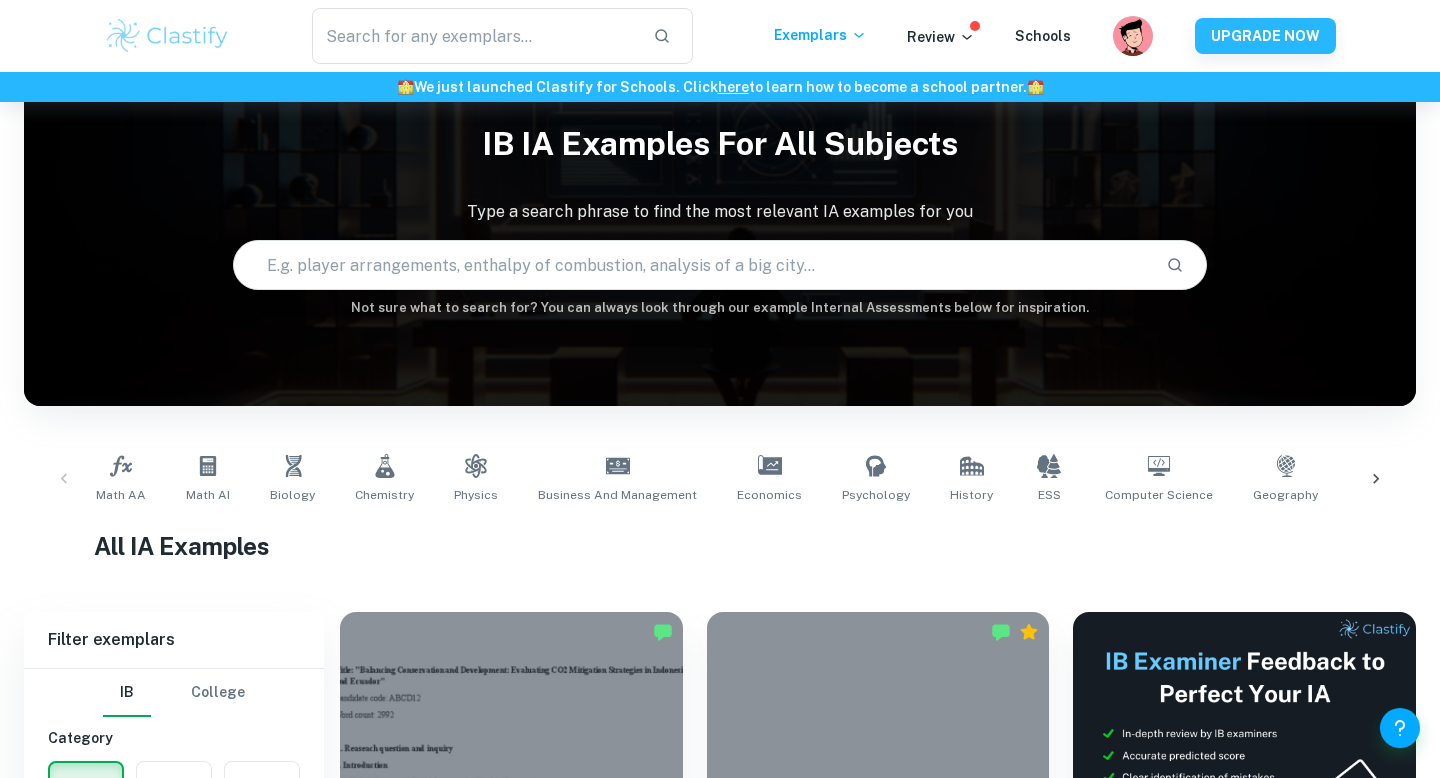 scroll, scrollTop: 0, scrollLeft: 0, axis: both 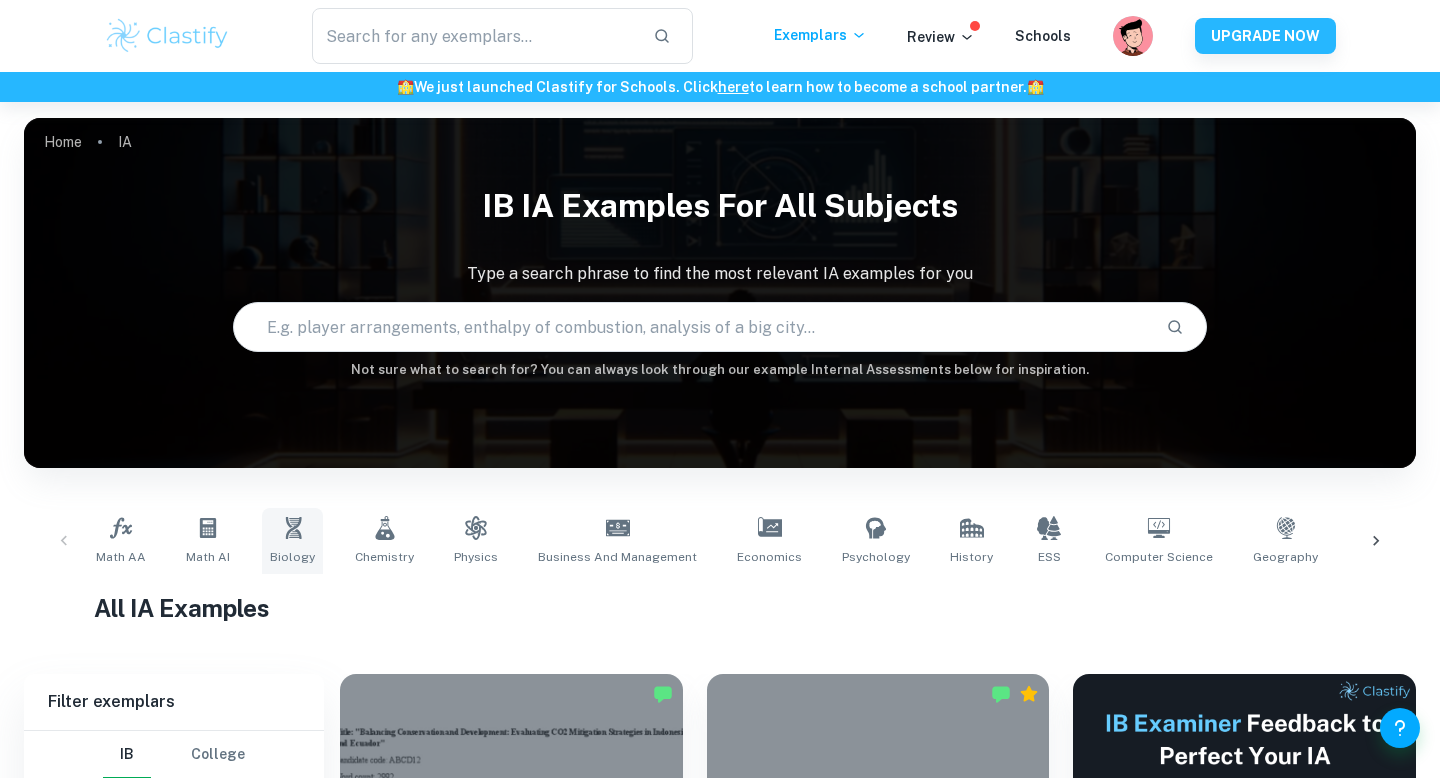 click on "Biology" at bounding box center (292, 541) 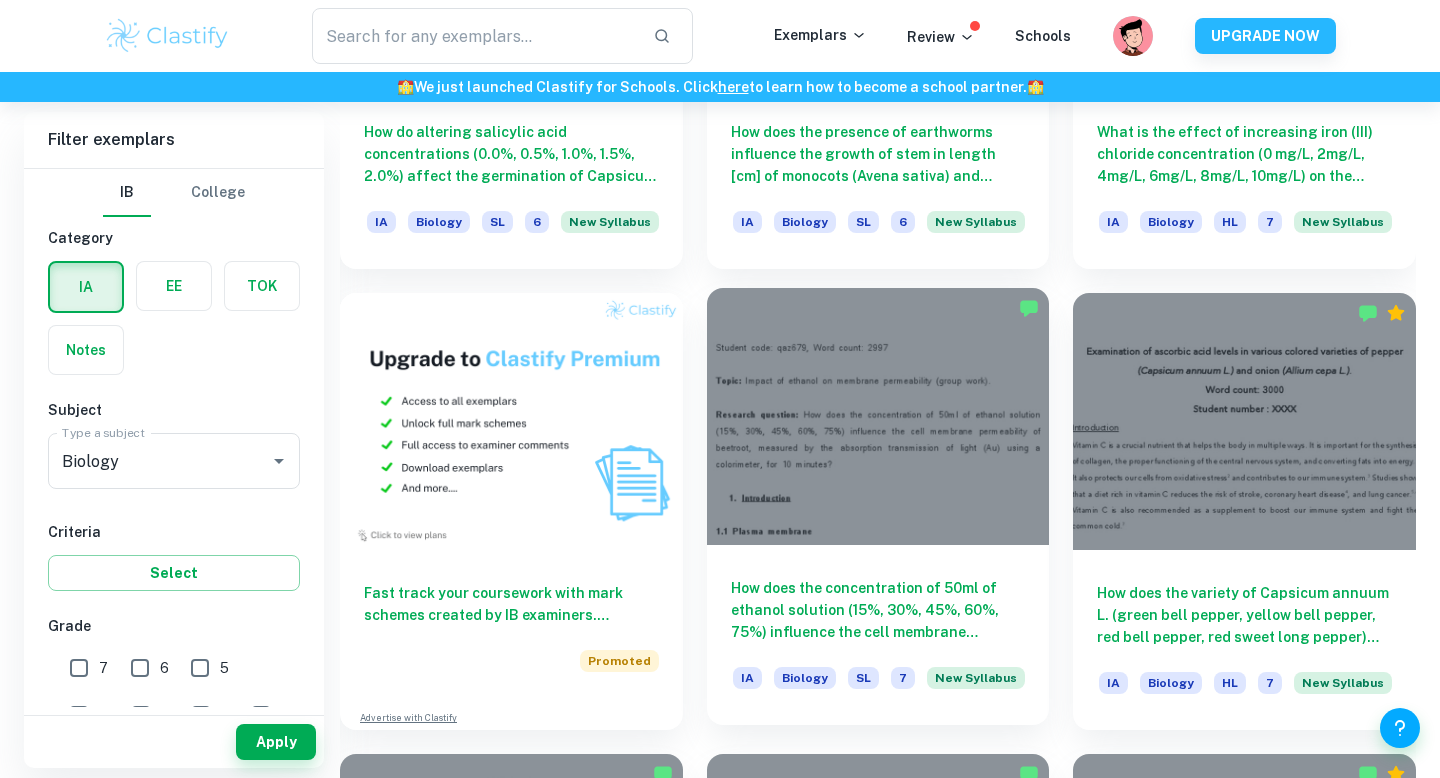 scroll, scrollTop: 2004, scrollLeft: 0, axis: vertical 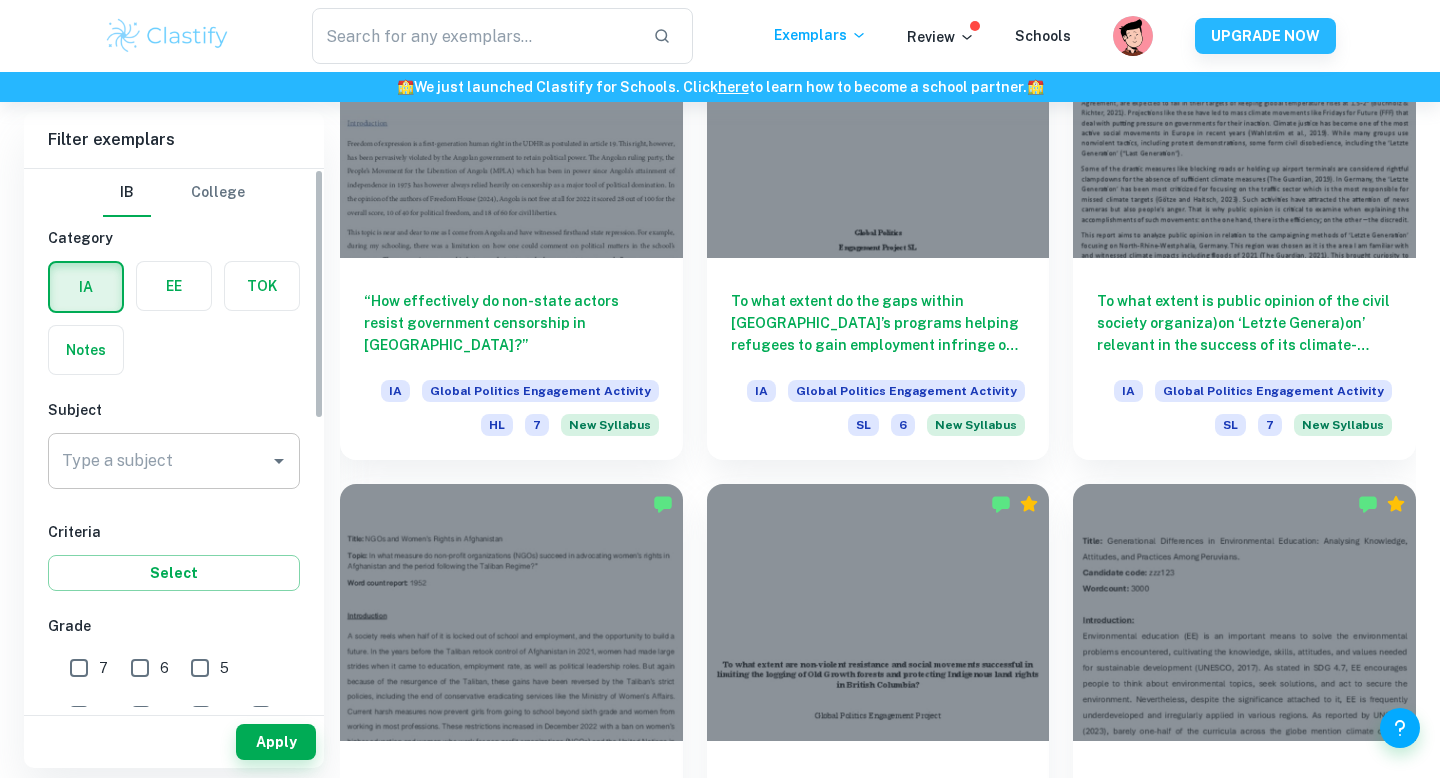 click on "Type a subject" at bounding box center (174, 461) 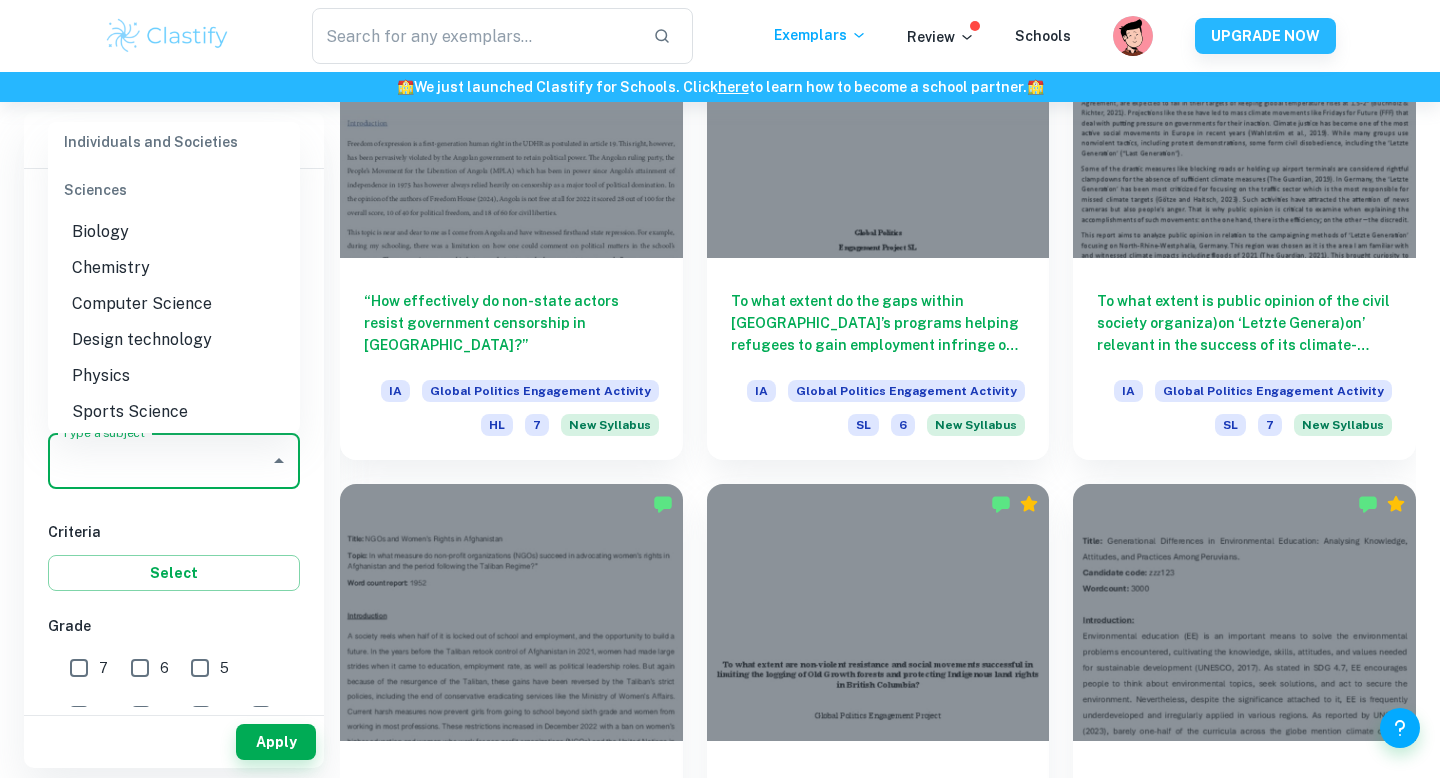 scroll, scrollTop: 2409, scrollLeft: 0, axis: vertical 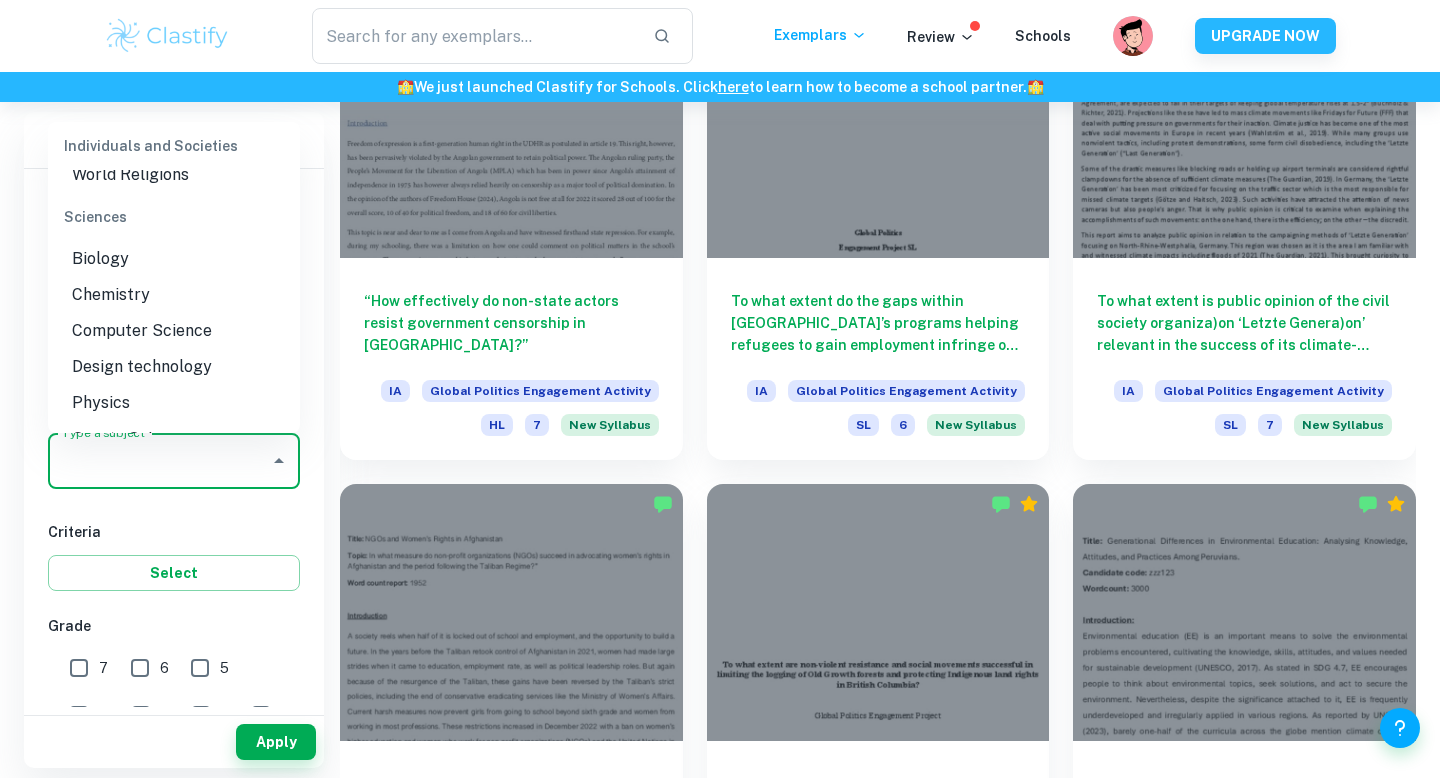 click on "Biology" at bounding box center (174, 259) 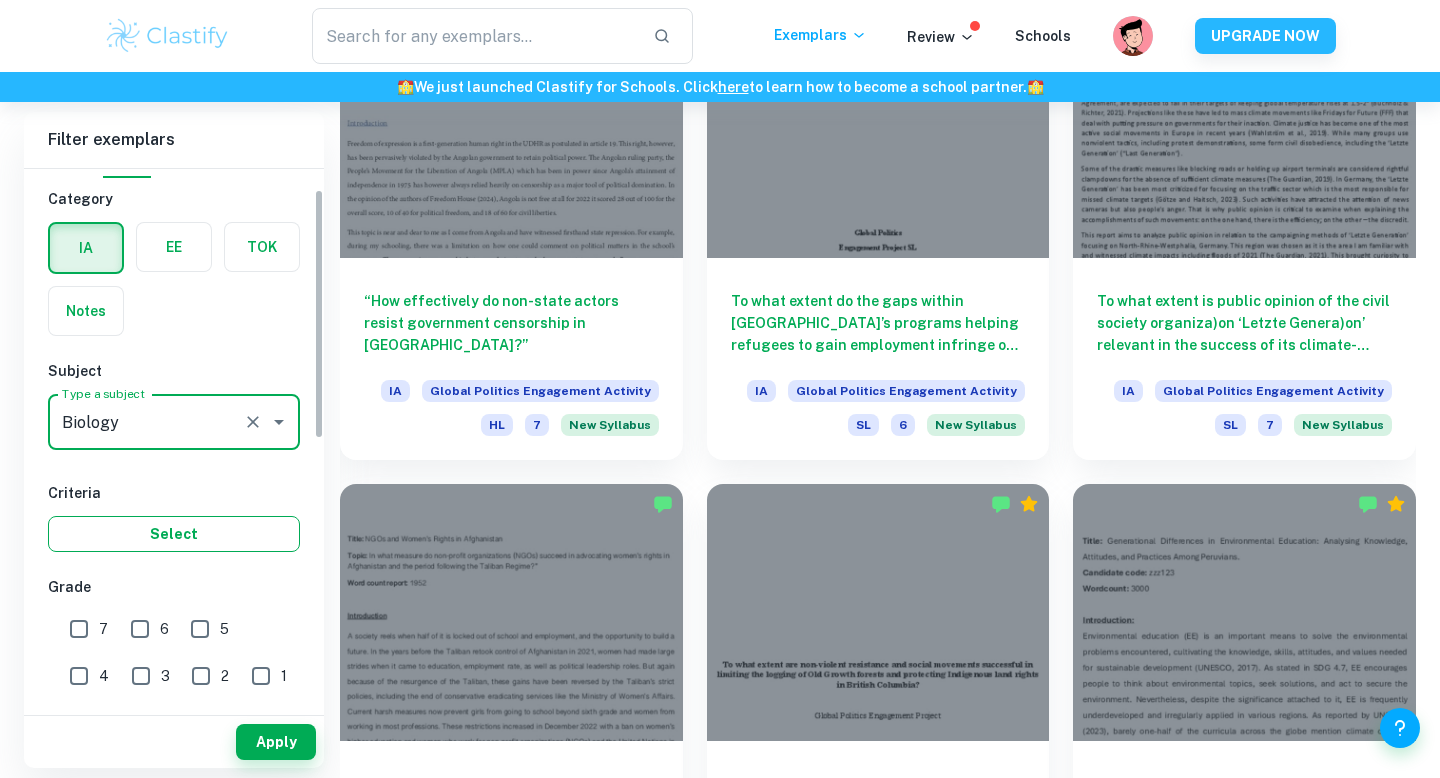 scroll, scrollTop: 45, scrollLeft: 0, axis: vertical 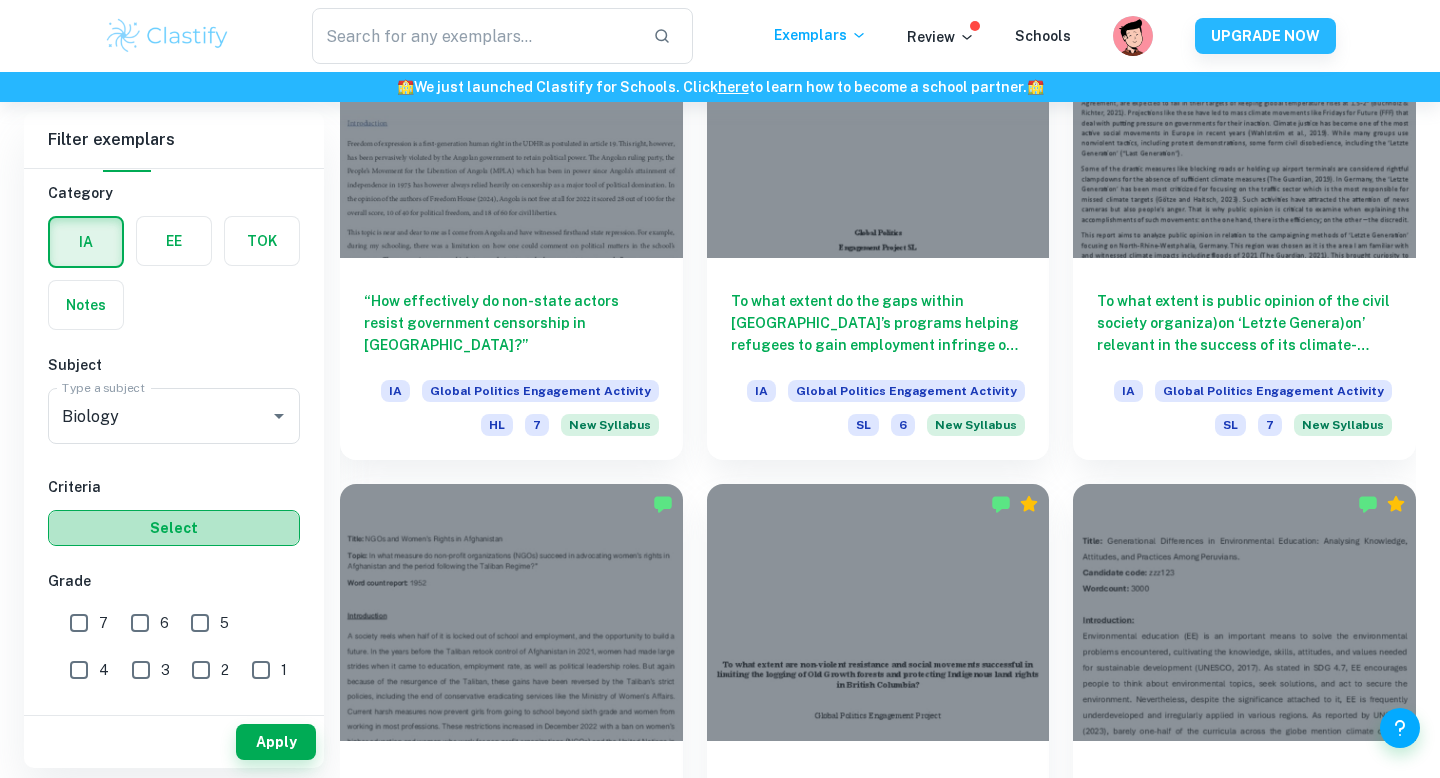 click on "Select" at bounding box center [174, 528] 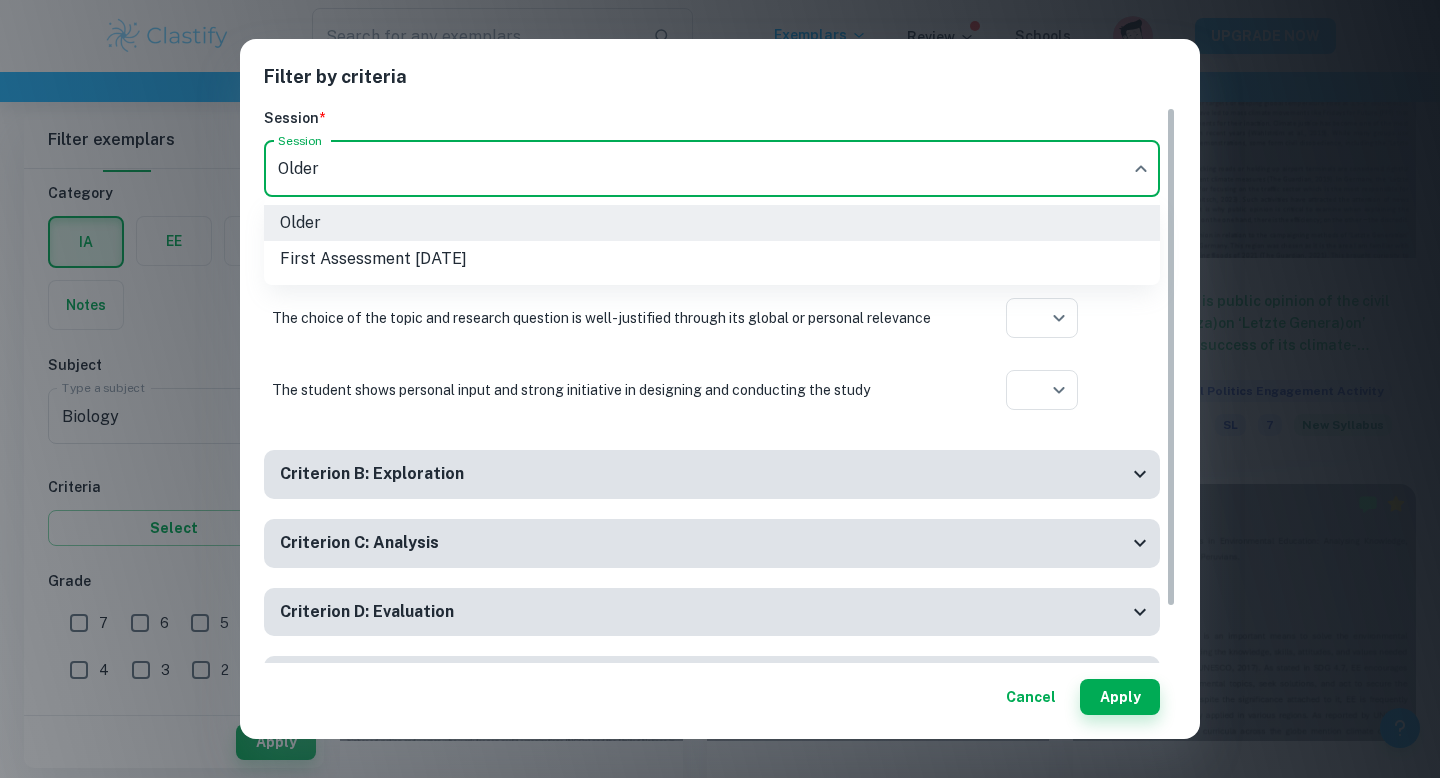 click on "We value your privacy We use cookies to enhance your browsing experience, serve personalised ads or content, and analyse our traffic. By clicking "Accept All", you consent to our use of cookies.   Cookie Policy Customise   Reject All   Accept All   Customise Consent Preferences   We use cookies to help you navigate efficiently and perform certain functions. You will find detailed information about all cookies under each consent category below. The cookies that are categorised as "Necessary" are stored on your browser as they are essential for enabling the basic functionalities of the site. ...  Show more For more information on how Google's third-party cookies operate and handle your data, see:   Google Privacy Policy Necessary Always Active Necessary cookies are required to enable the basic features of this site, such as providing secure log-in or adjusting your consent preferences. These cookies do not store any personally identifiable data. Functional Analytics Performance Advertisement Uncategorised" at bounding box center [720, -2048] 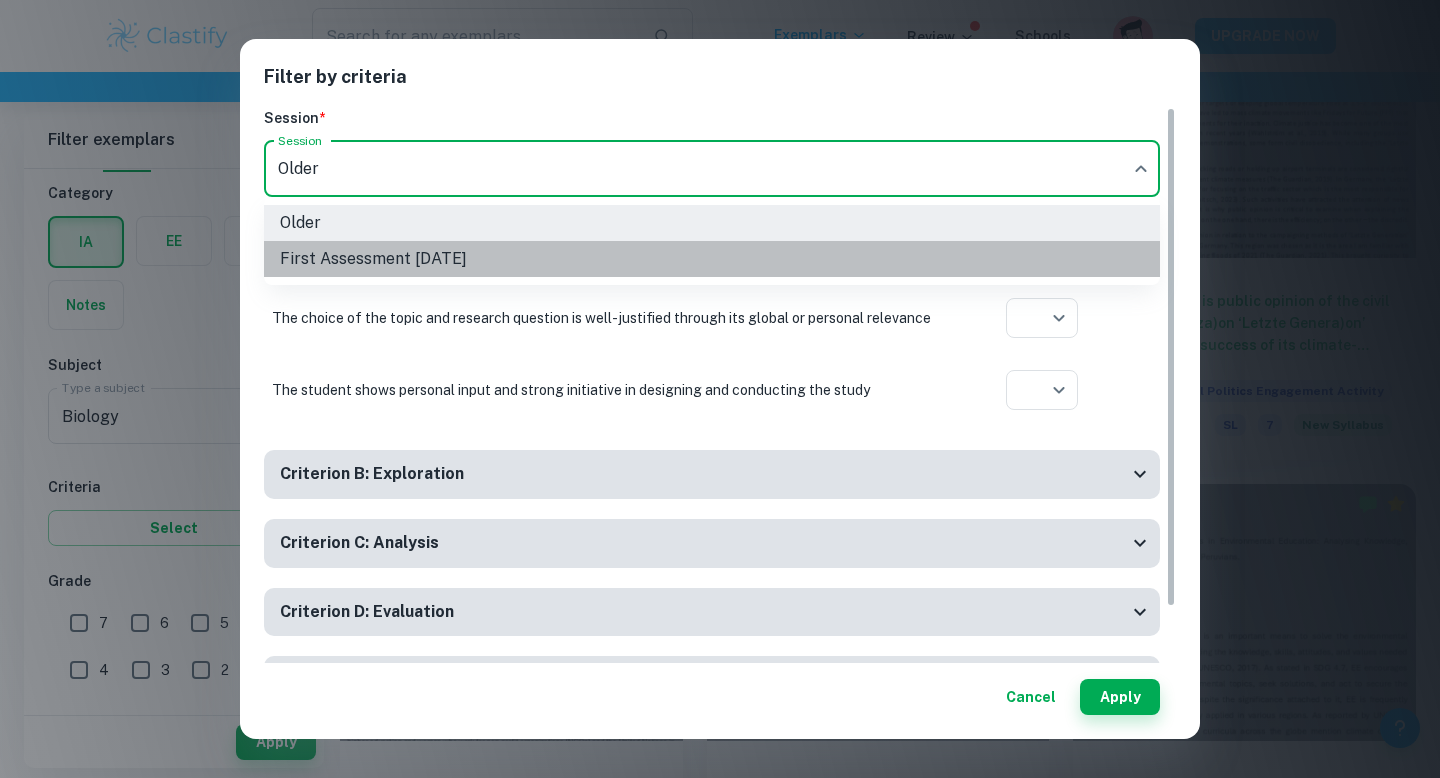 click on "First Assessment [DATE]" at bounding box center (712, 259) 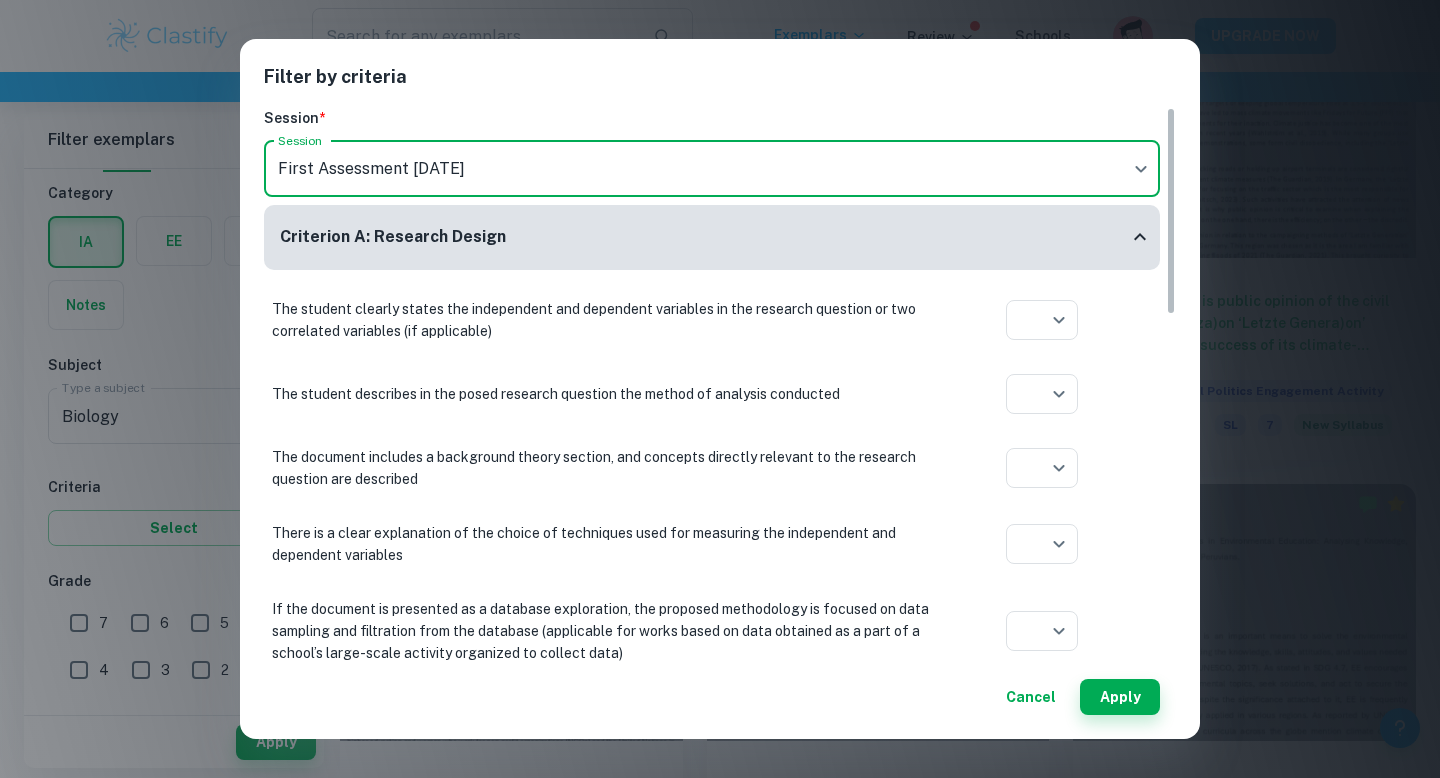 click on "Cancel Apply" at bounding box center [720, 689] 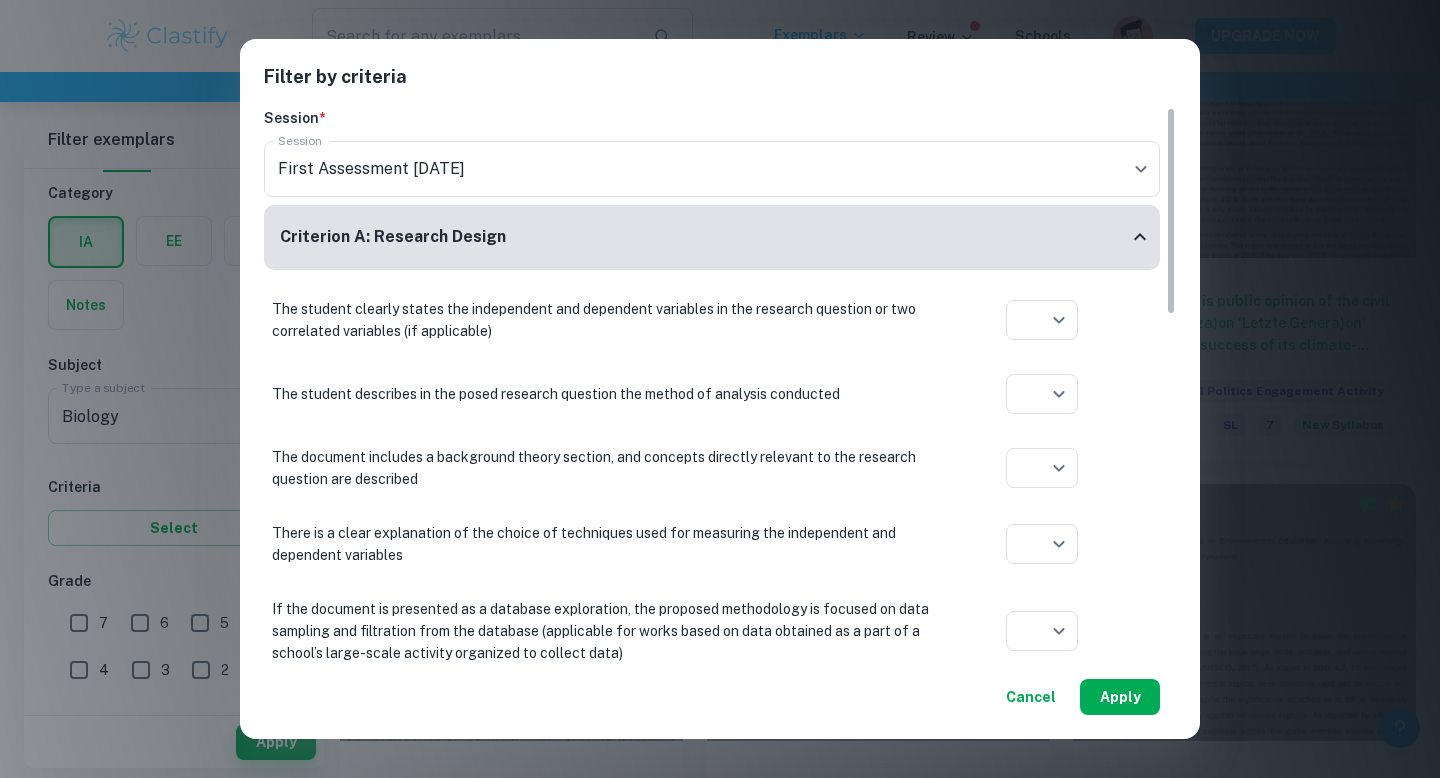 click on "Apply" at bounding box center (1120, 697) 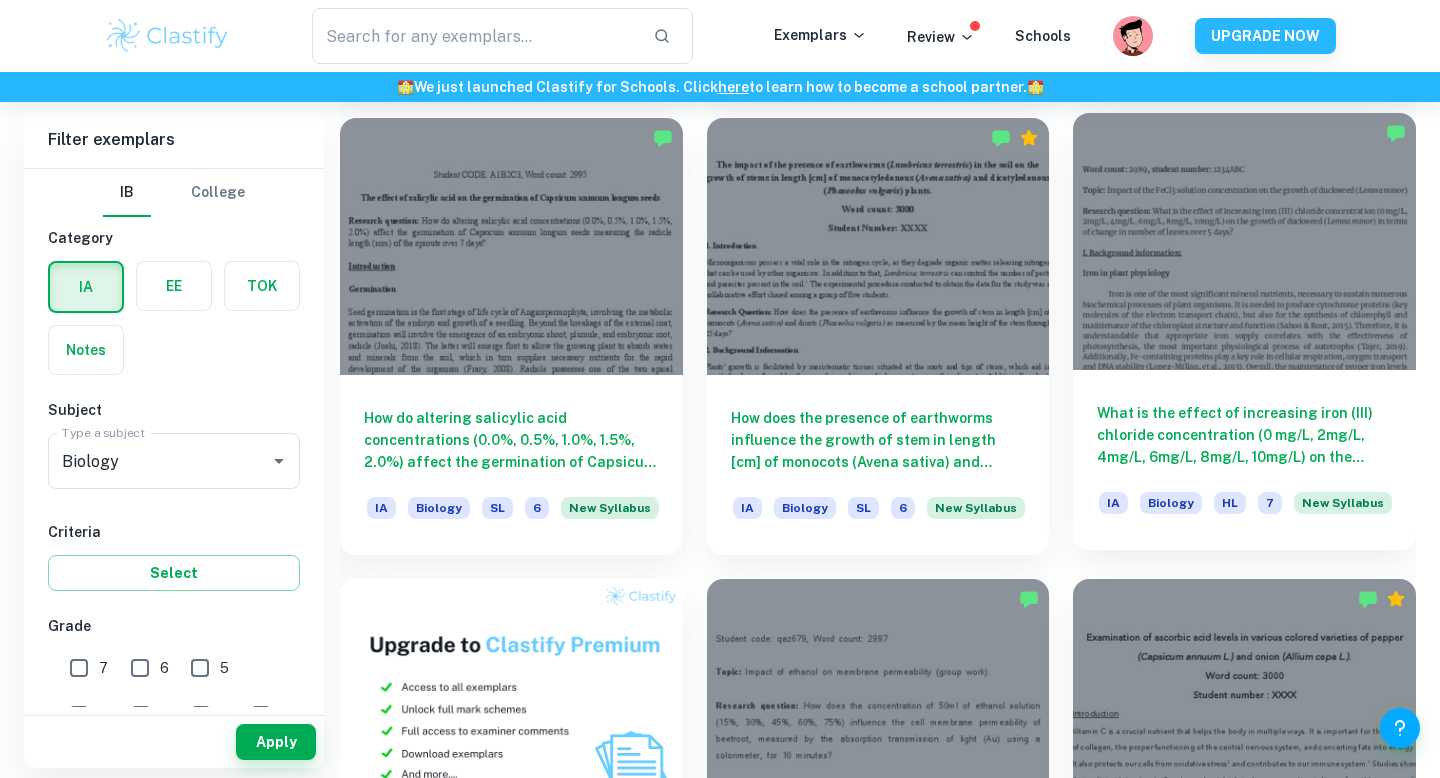 scroll, scrollTop: 1105, scrollLeft: 0, axis: vertical 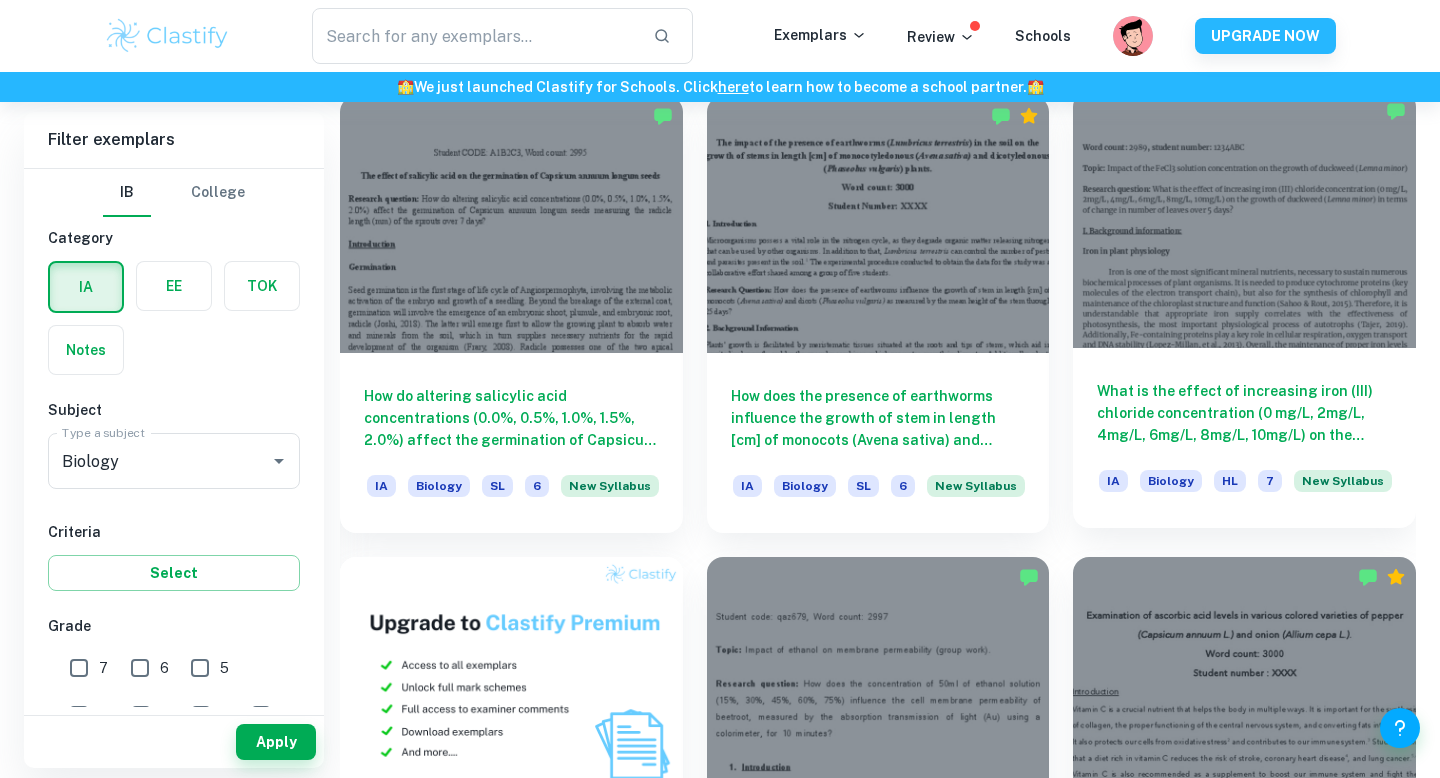 click on "What is the effect of increasing iron (III) chloride concentration (0 mg/L, 2mg/L, 4mg/L, 6mg/L, 8mg/L, 10mg/L) on the growth of duckweed (Lemna minor) in terms of change in number of leaves over 5 days?" at bounding box center [1244, 413] 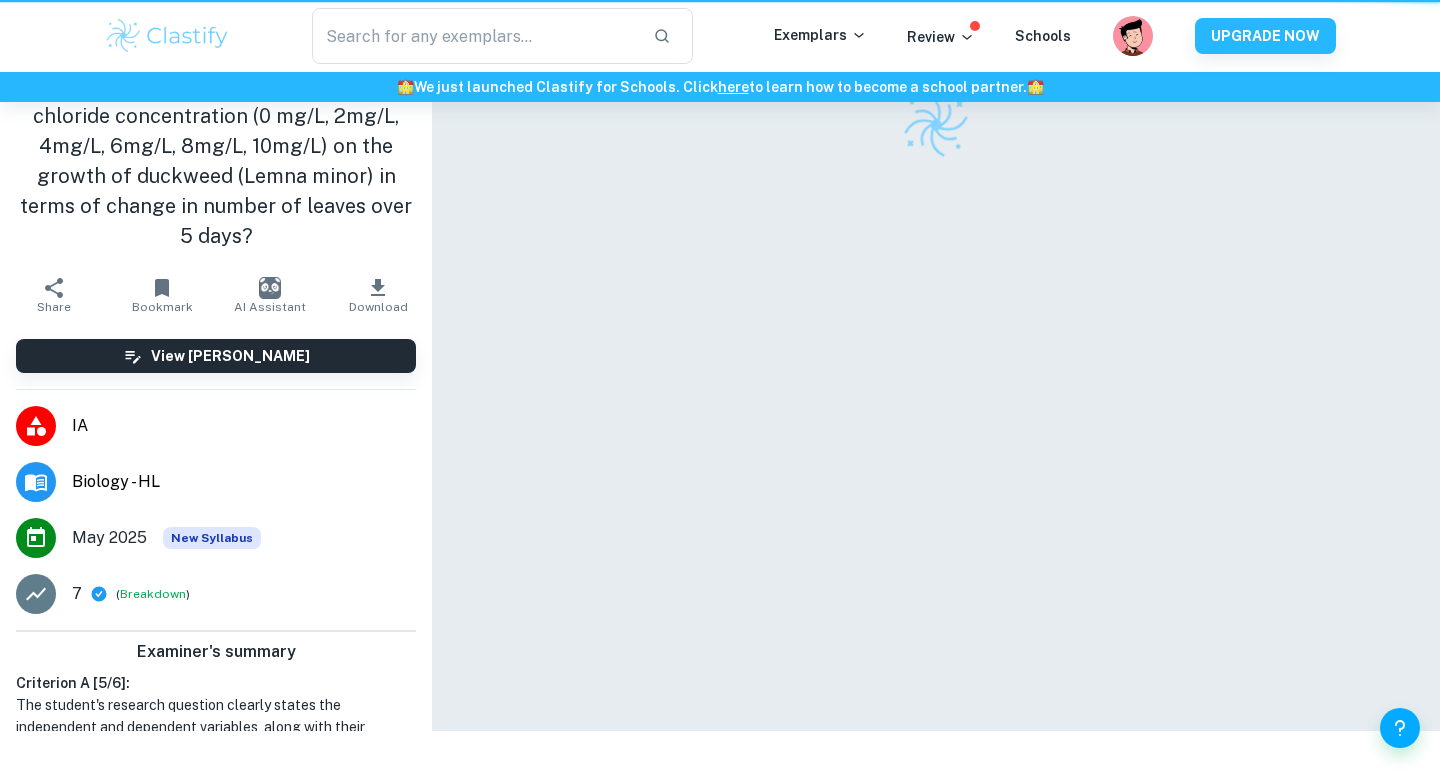 scroll, scrollTop: 0, scrollLeft: 0, axis: both 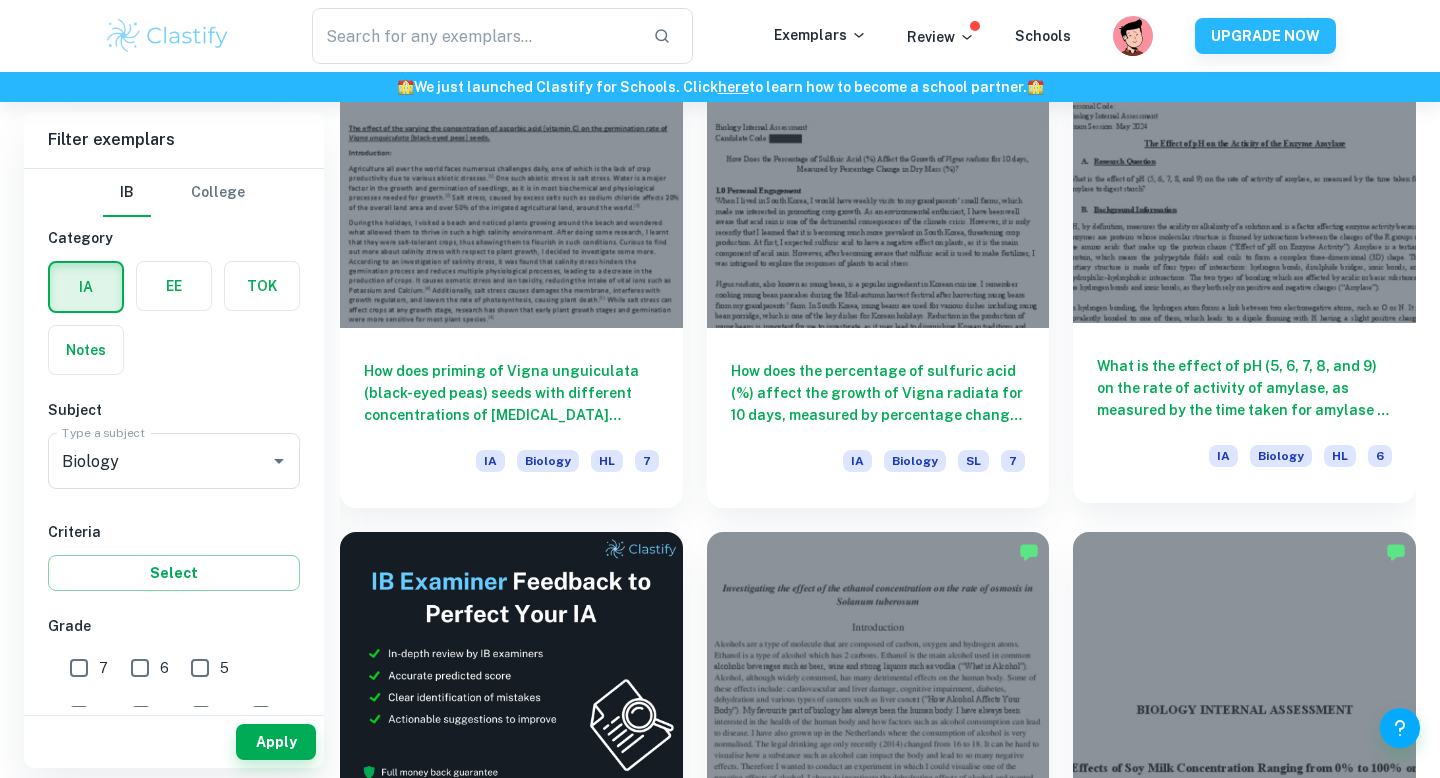 click on "What is the effect of pH (5, 6, 7, 8, and 9) on the rate of activity of amylase, as measured by the time taken for amylase to digest starch?" at bounding box center [1244, 388] 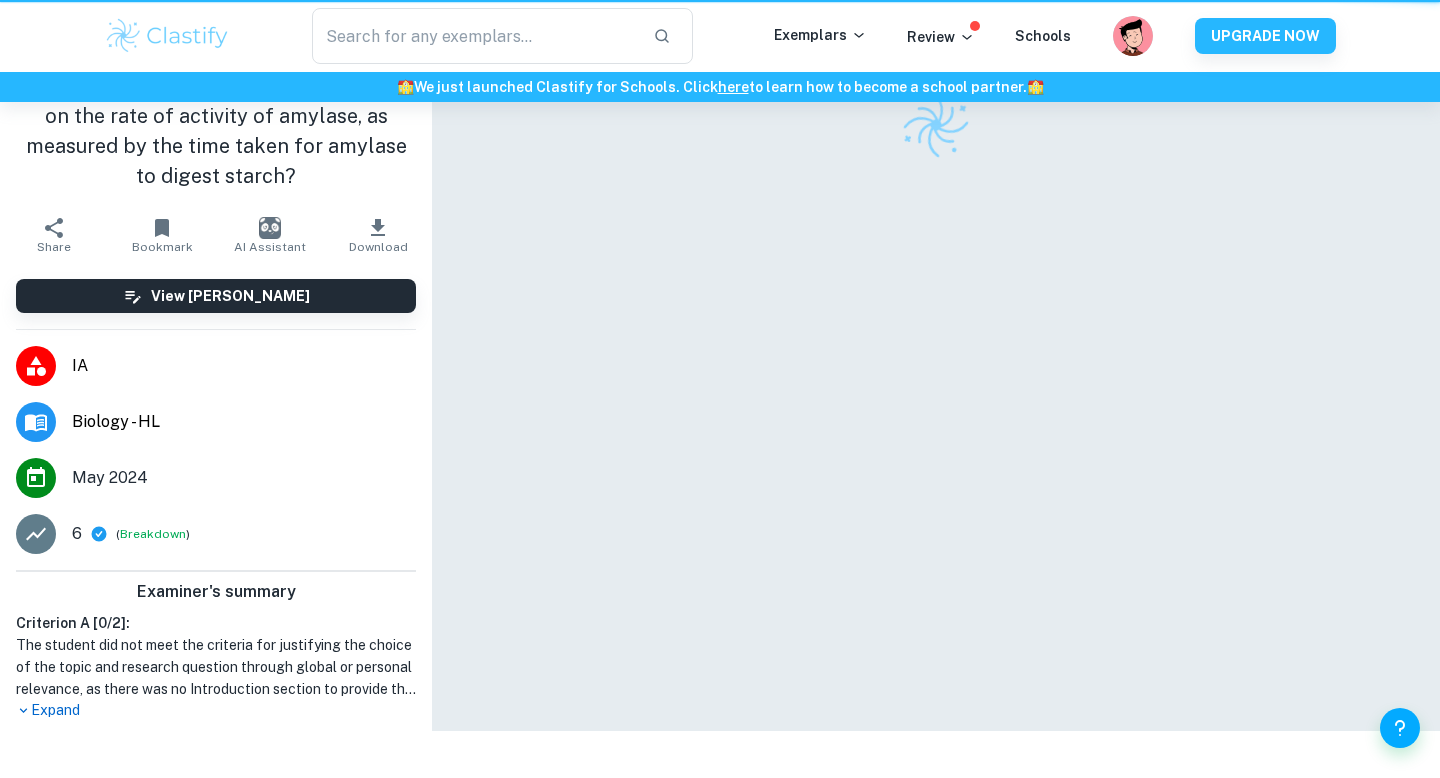 scroll, scrollTop: 0, scrollLeft: 0, axis: both 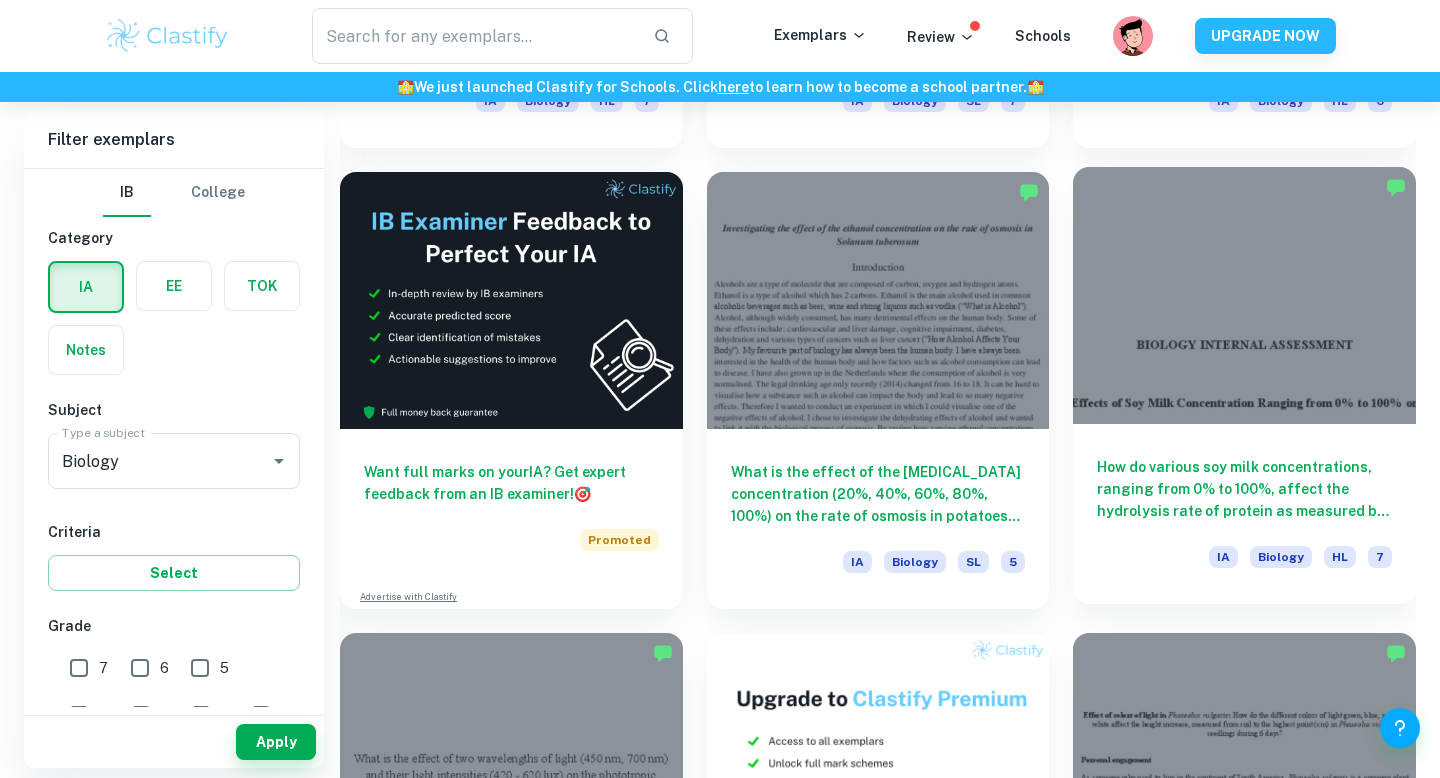 click on "How do various soy milk
concentrations, ranging from 0% to 100%, affect the hydrolysis rate of protein as measured by change in
absorbance levels over time (nm*min-1) over 20 minutes, whilst exposed to the enzyme [MEDICAL_DATA]? IA Biology HL 7" at bounding box center (1244, 514) 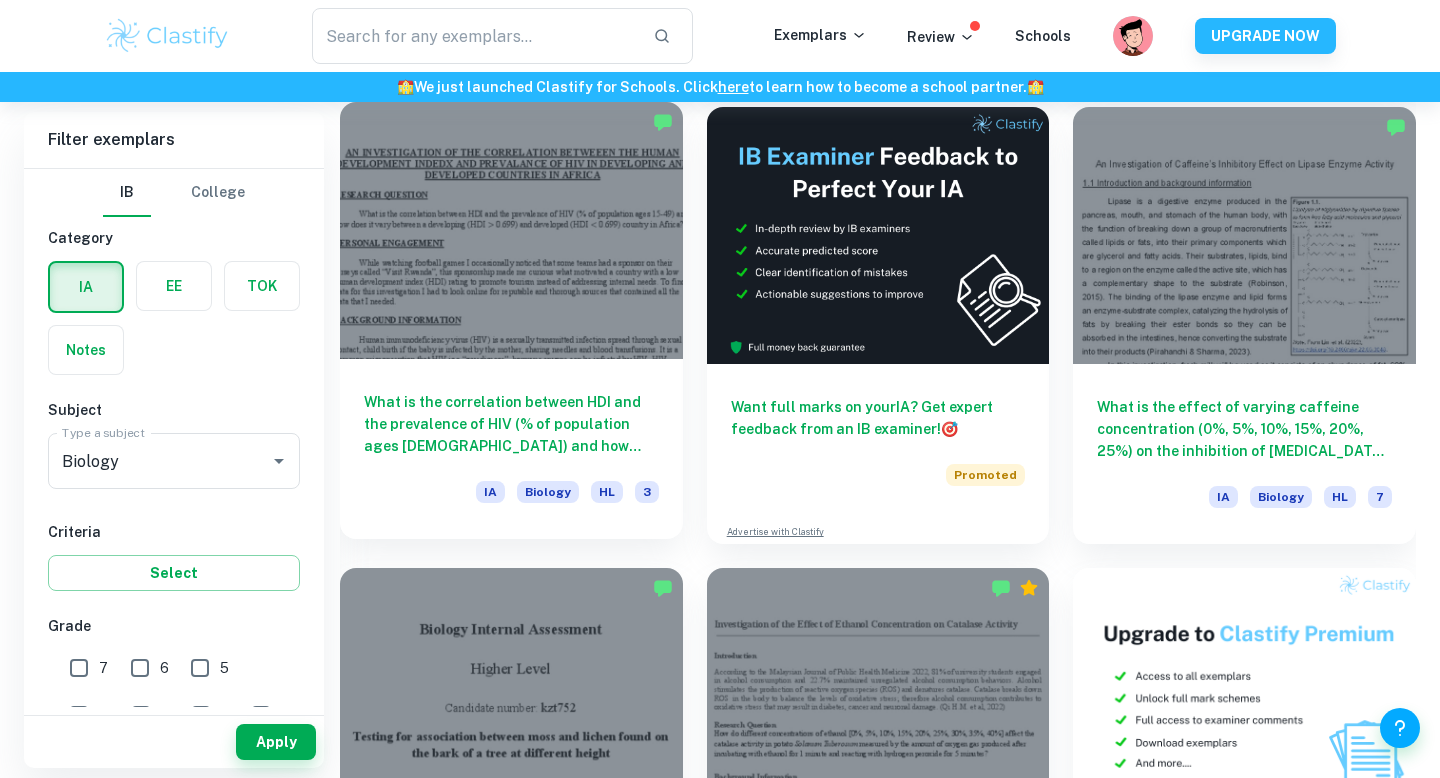 scroll, scrollTop: 5802, scrollLeft: 0, axis: vertical 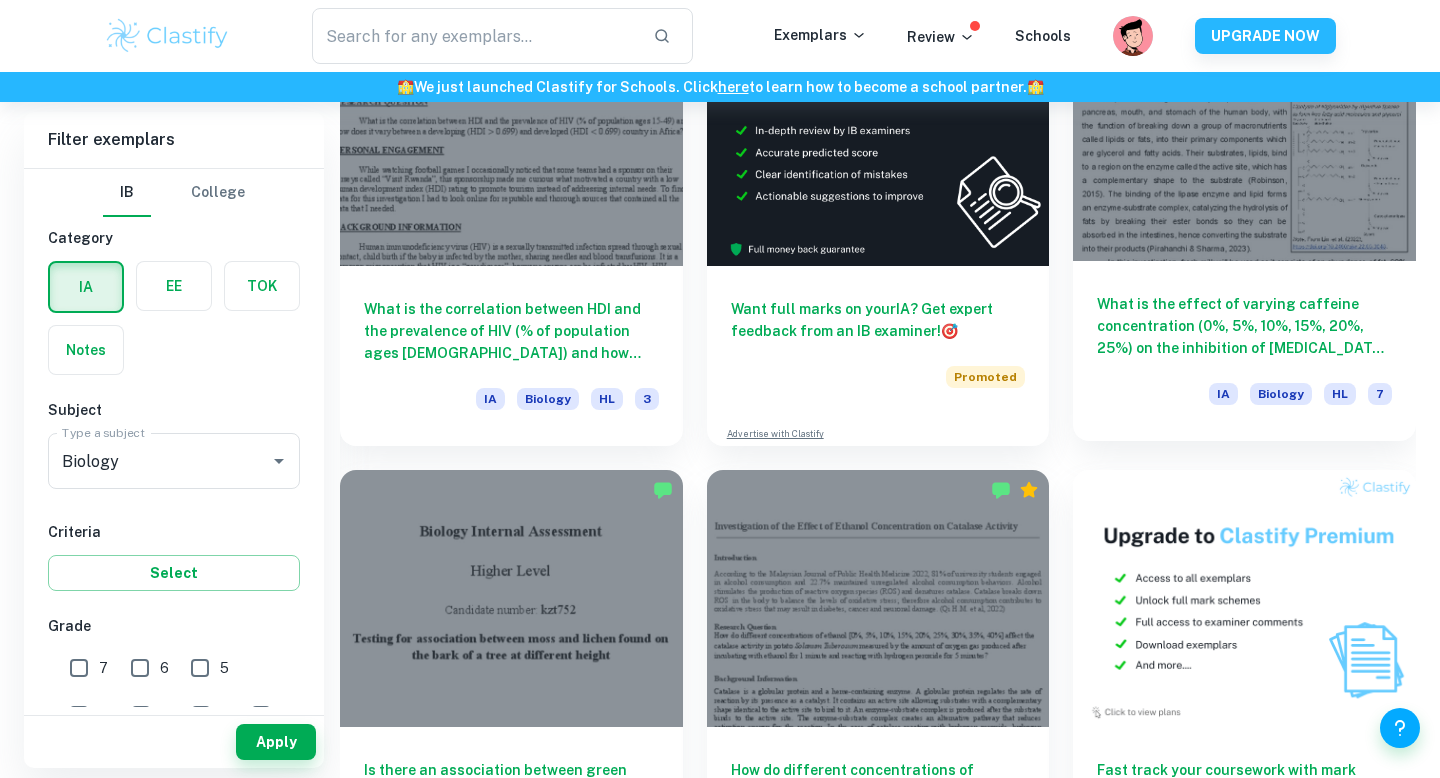 click on "What is the effect of varying caffeine concentration (0%, 5%, 10%, 15%, 20%, 25%) on the inhibition of [MEDICAL_DATA] enzyme activity on [MEDICAL_DATA] in milk, as measured by a stopwatch to record the time (seconds) for the solution to change color caused by a 1% phenolphthalein indicator at room temperature (25ºC)?" at bounding box center (1244, 326) 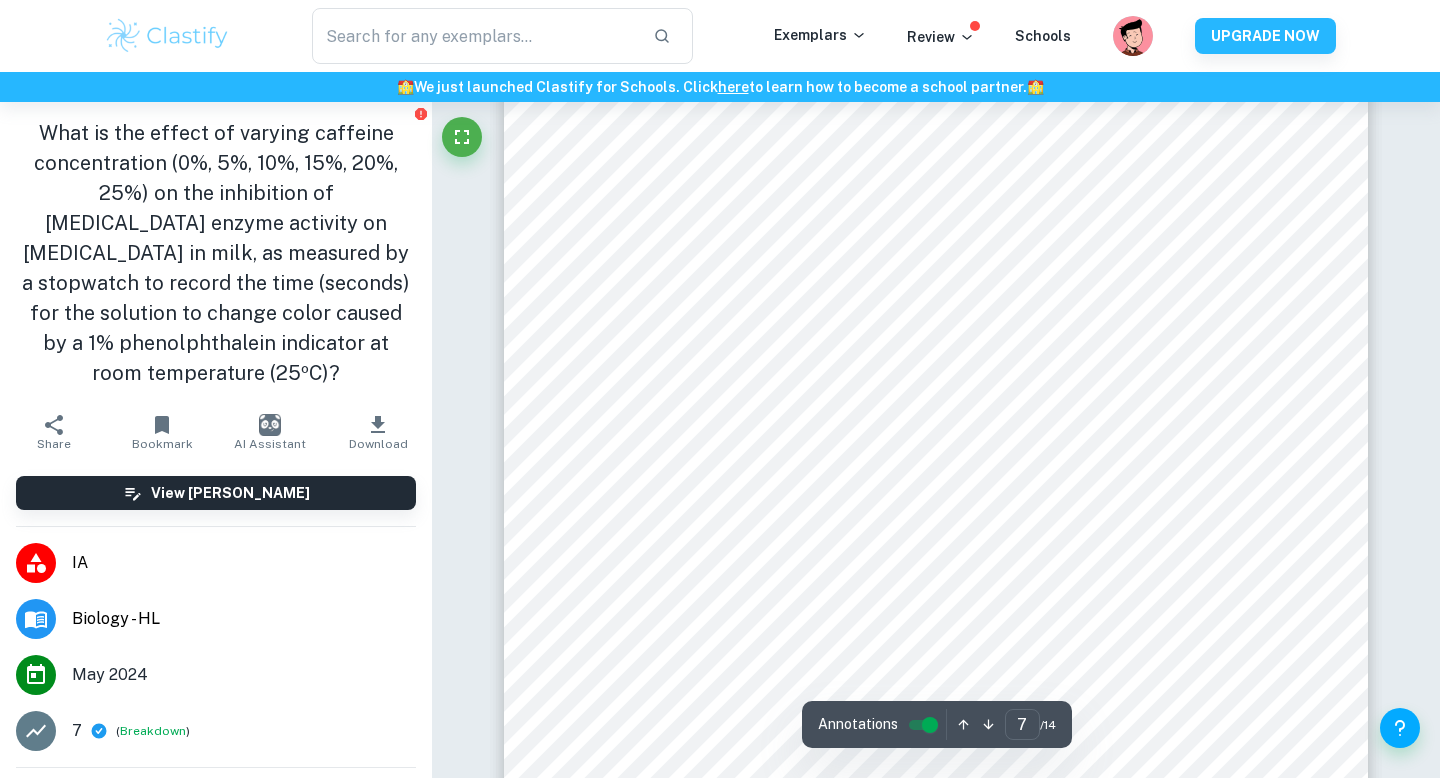 scroll, scrollTop: 7808, scrollLeft: 0, axis: vertical 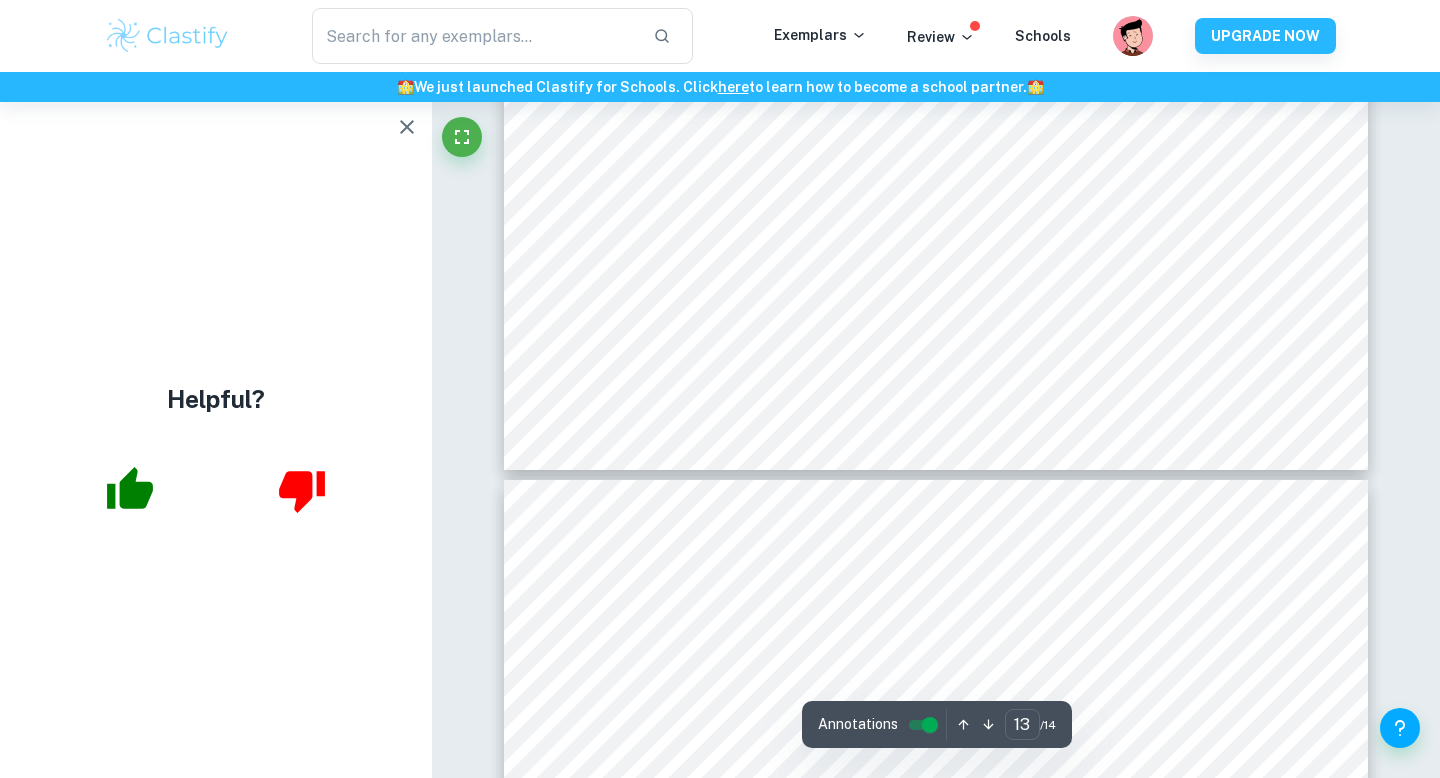 type on "14" 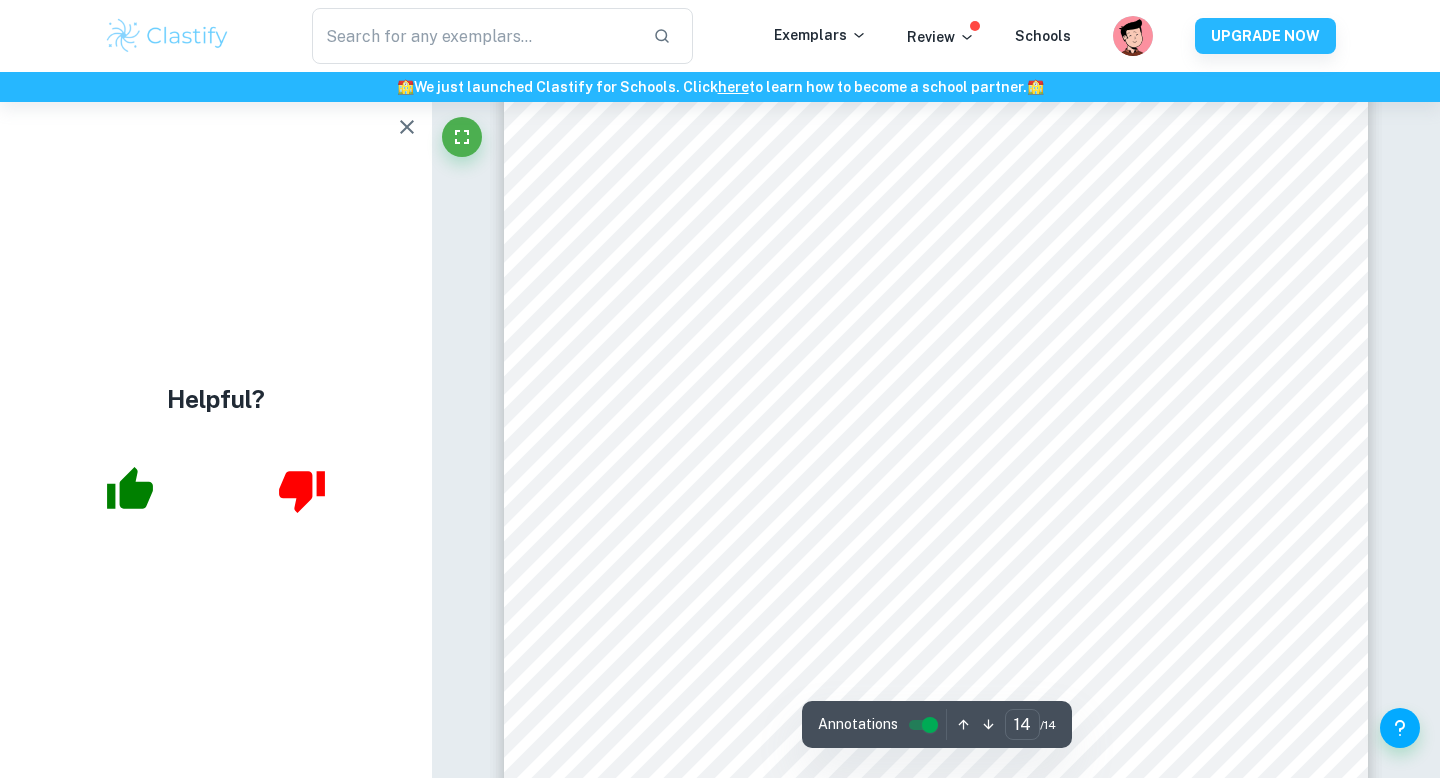 scroll, scrollTop: 17122, scrollLeft: 0, axis: vertical 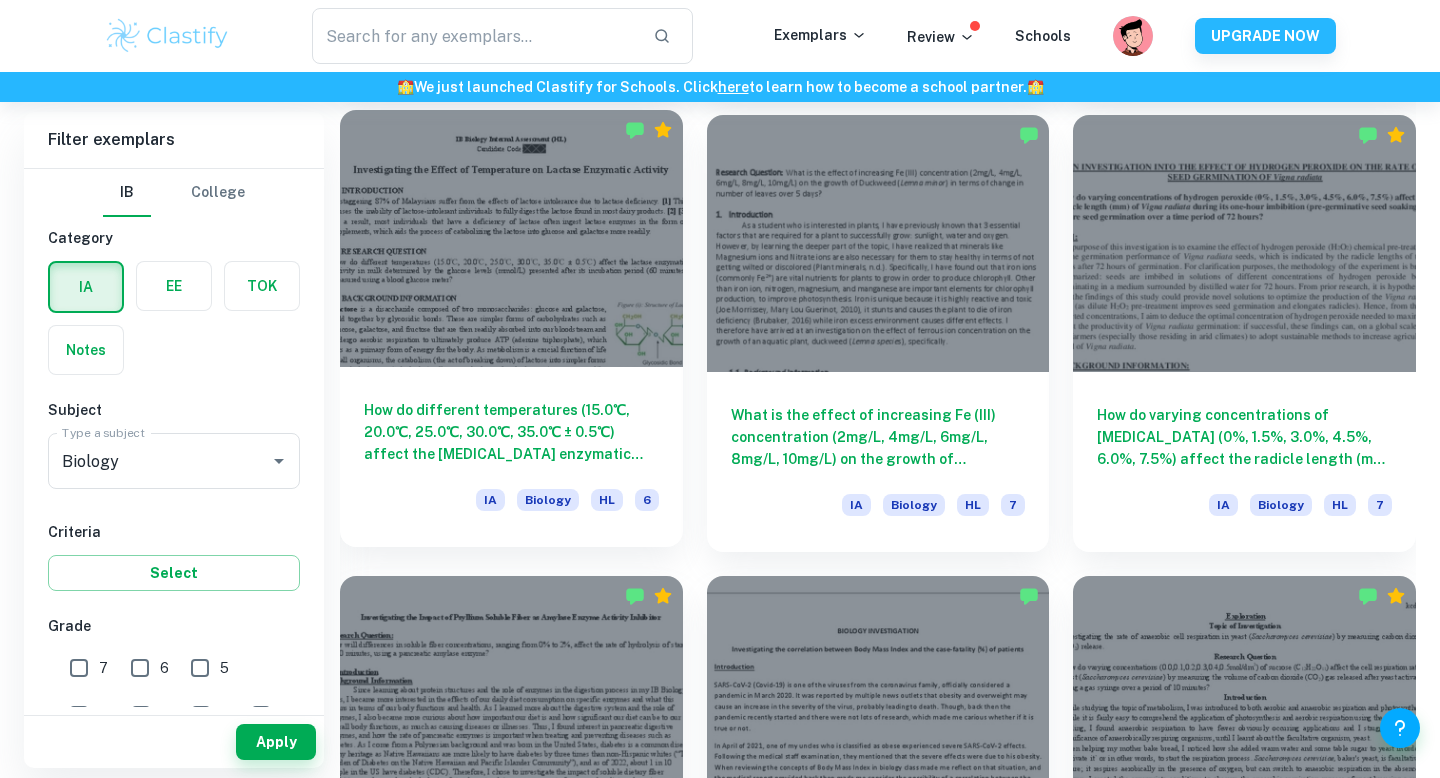click on "How do different temperatures (15.0℃, 20.0℃, 25.0℃, 30.0℃, 35.0℃ ± 0.5℃) affect the [MEDICAL_DATA] enzymatic
activity in milk determined by the glucose levels (mmol/L) presented after its incubation period (60 minutes)
measured using a blood glucose meter?" at bounding box center (511, 432) 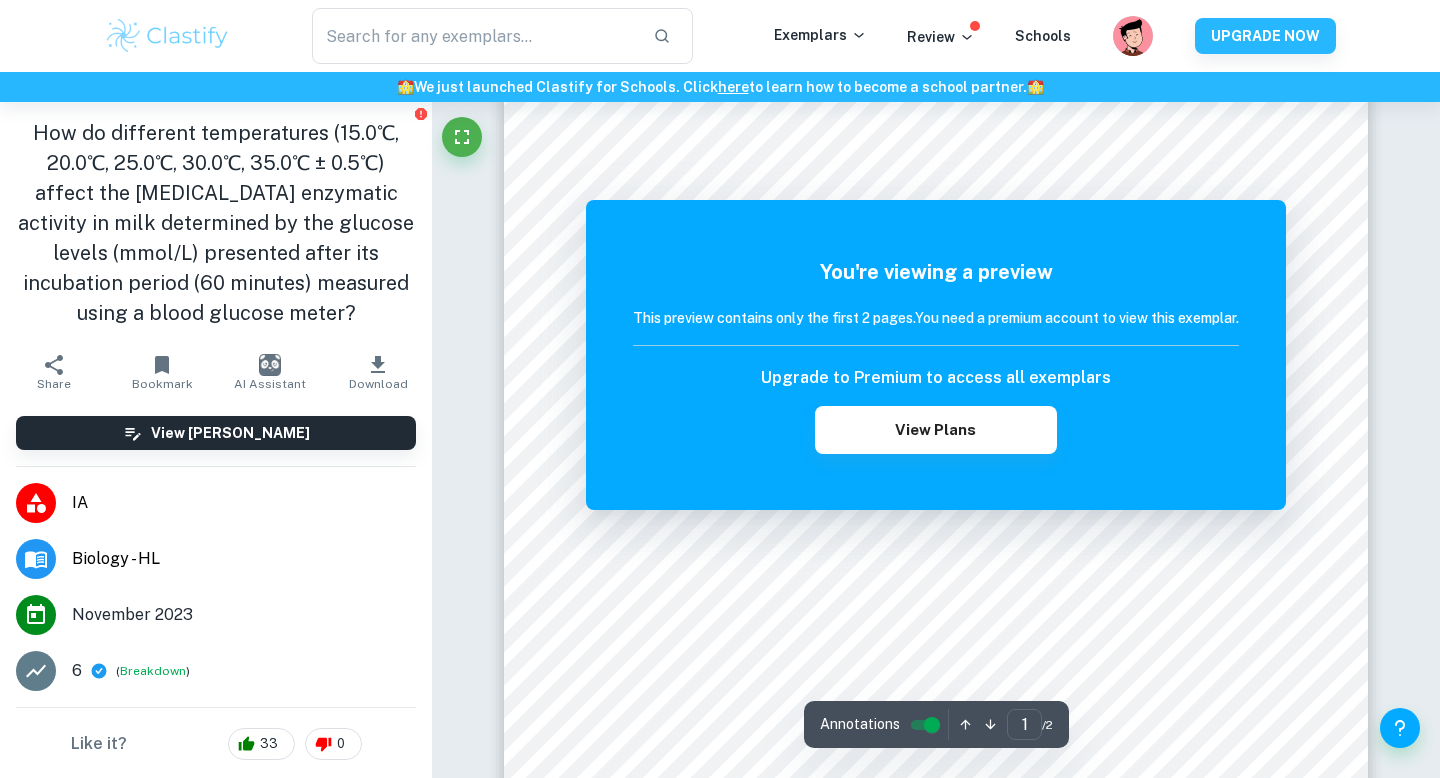 scroll, scrollTop: 50, scrollLeft: 0, axis: vertical 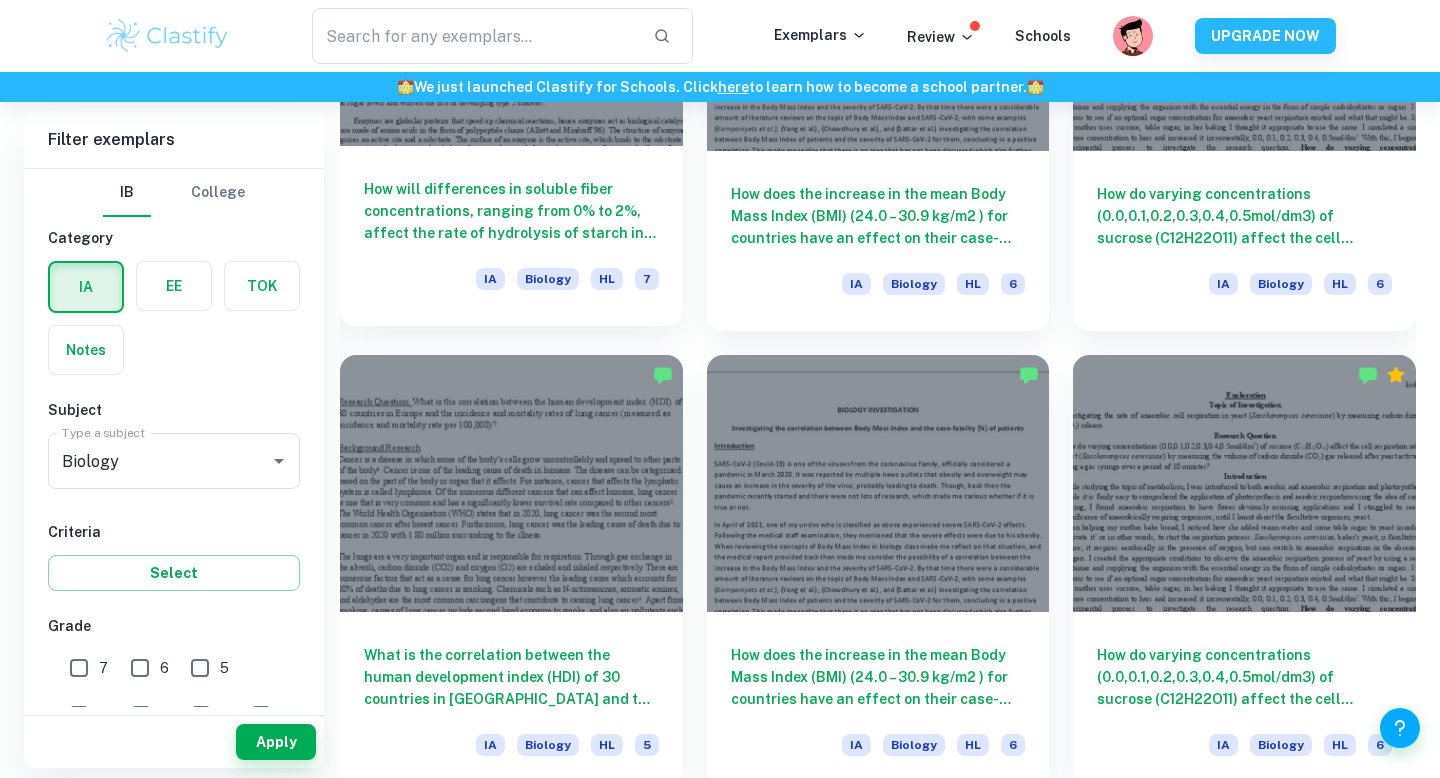 click on "How will differences in soluble fiber concentrations, ranging from 0% to 2%, affect the rate of hydrolysis of starch in 10 minutes, using a pancreatic amylase enzyme?" at bounding box center [511, 211] 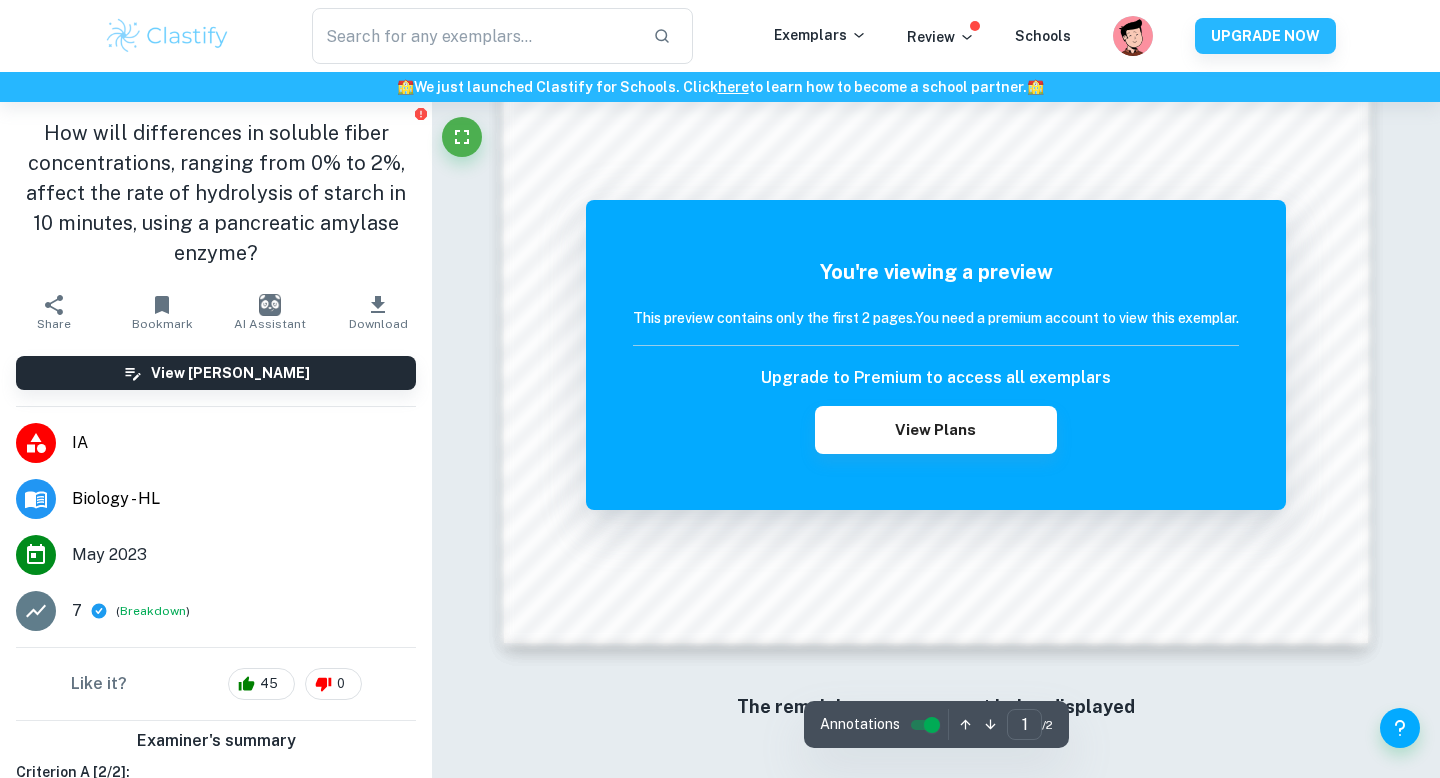 scroll, scrollTop: 1932, scrollLeft: 0, axis: vertical 